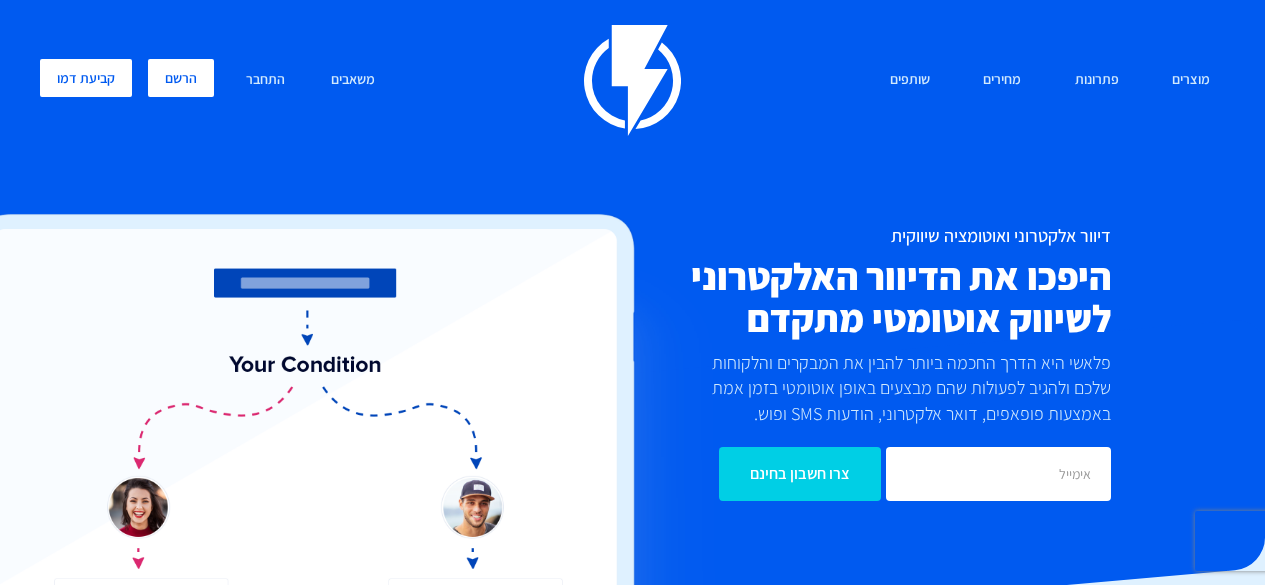 scroll, scrollTop: 0, scrollLeft: 0, axis: both 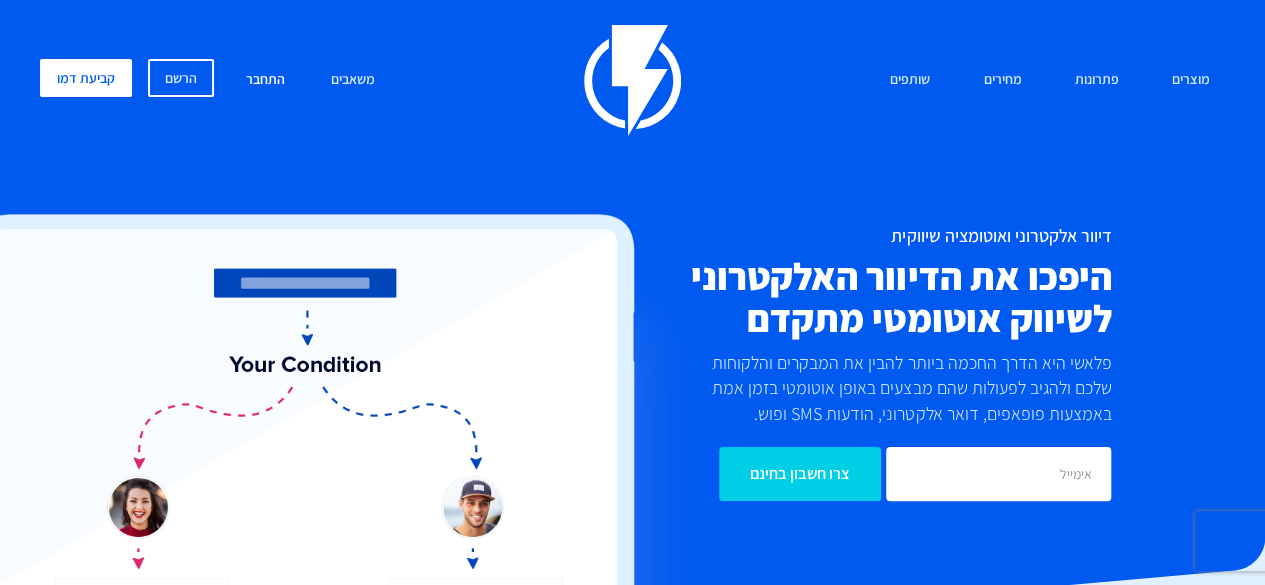 click on "התחבר" at bounding box center [265, 80] 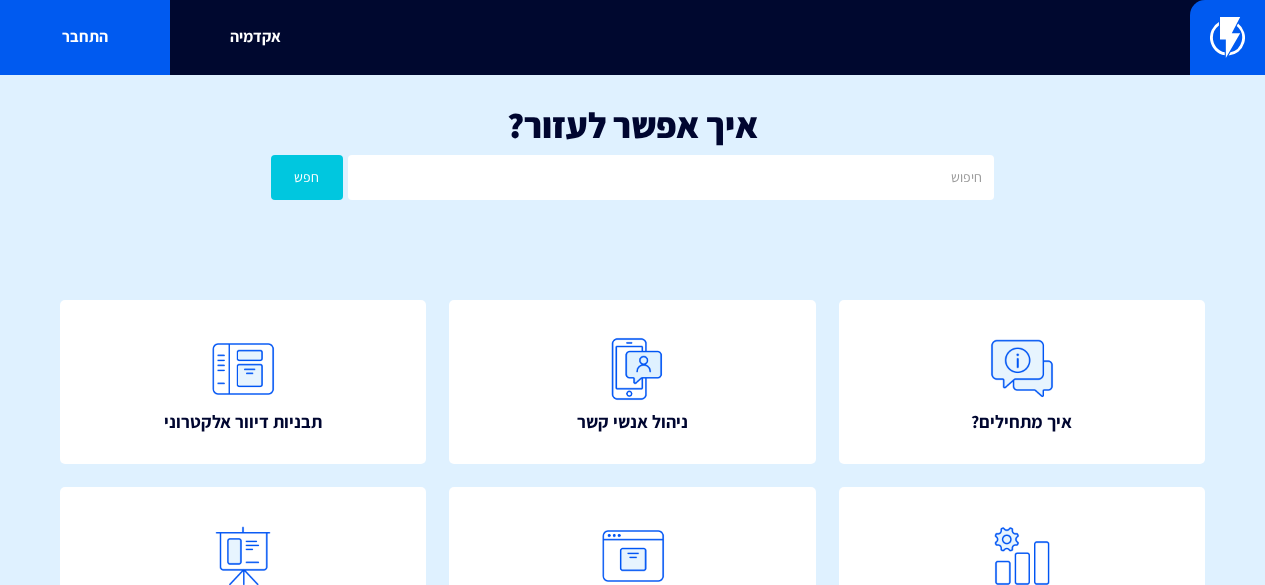 scroll, scrollTop: 0, scrollLeft: 0, axis: both 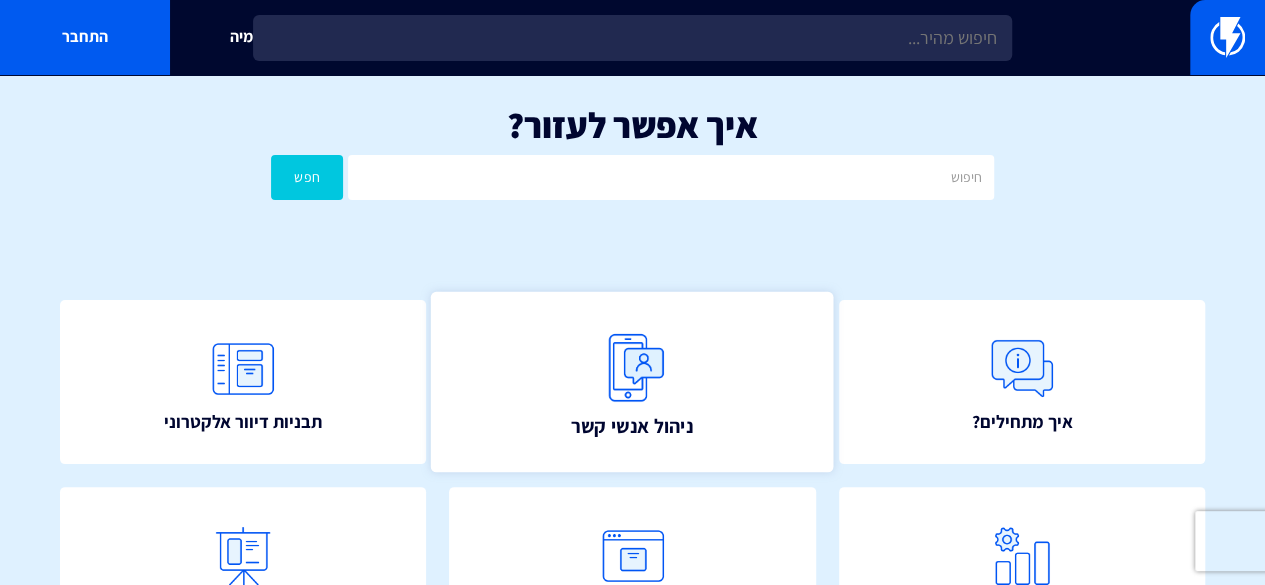 click on "ניהול אנשי קשר" at bounding box center [632, 381] 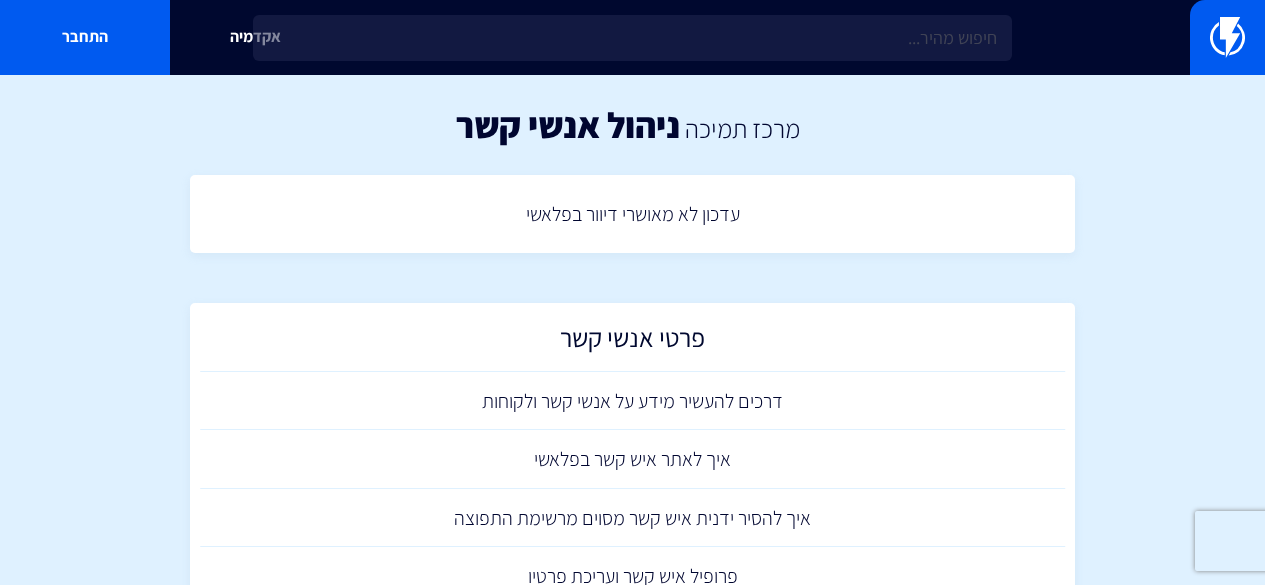 scroll, scrollTop: 0, scrollLeft: 0, axis: both 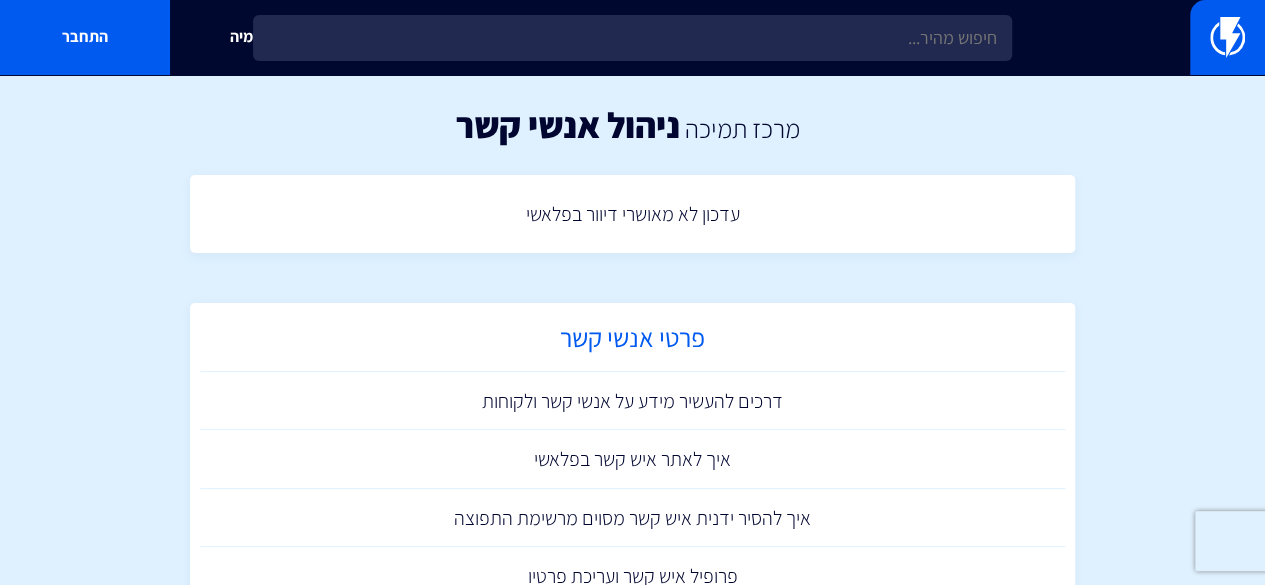 click on "פרטי אנשי קשר" at bounding box center (633, 342) 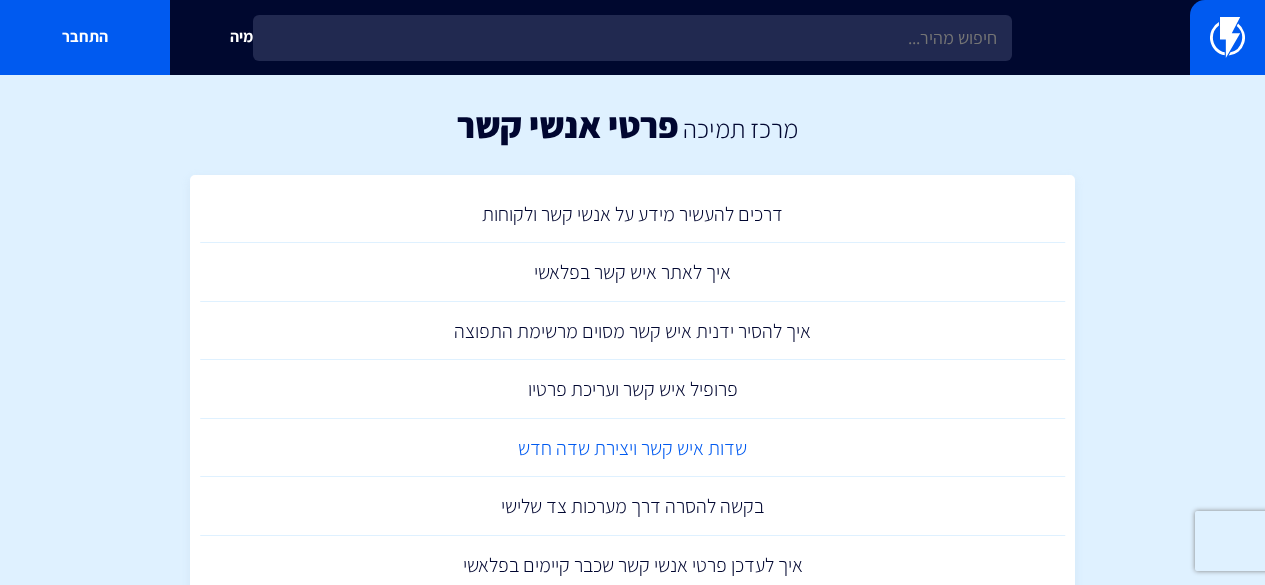 scroll, scrollTop: 25, scrollLeft: 0, axis: vertical 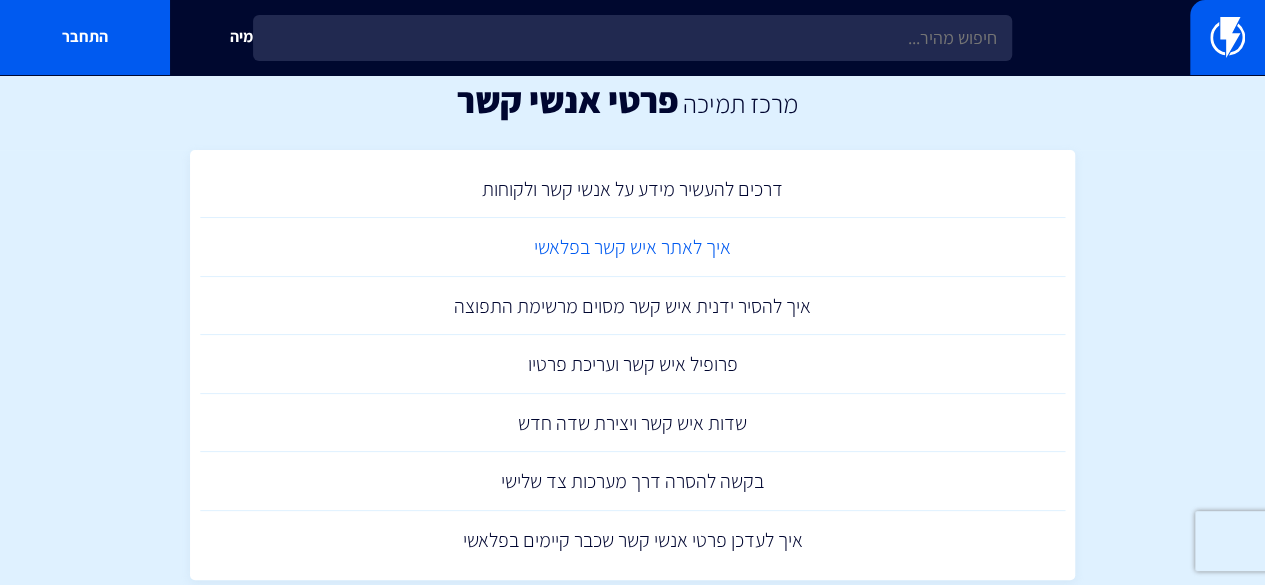 click on "איך לאתר איש קשר בפלאשי" at bounding box center (633, 247) 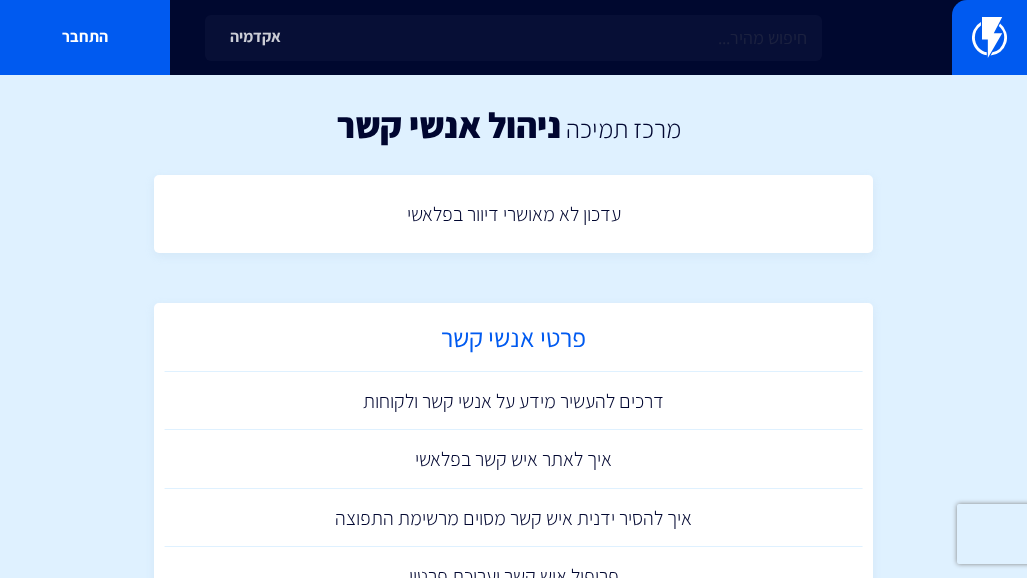 scroll, scrollTop: 22, scrollLeft: 0, axis: vertical 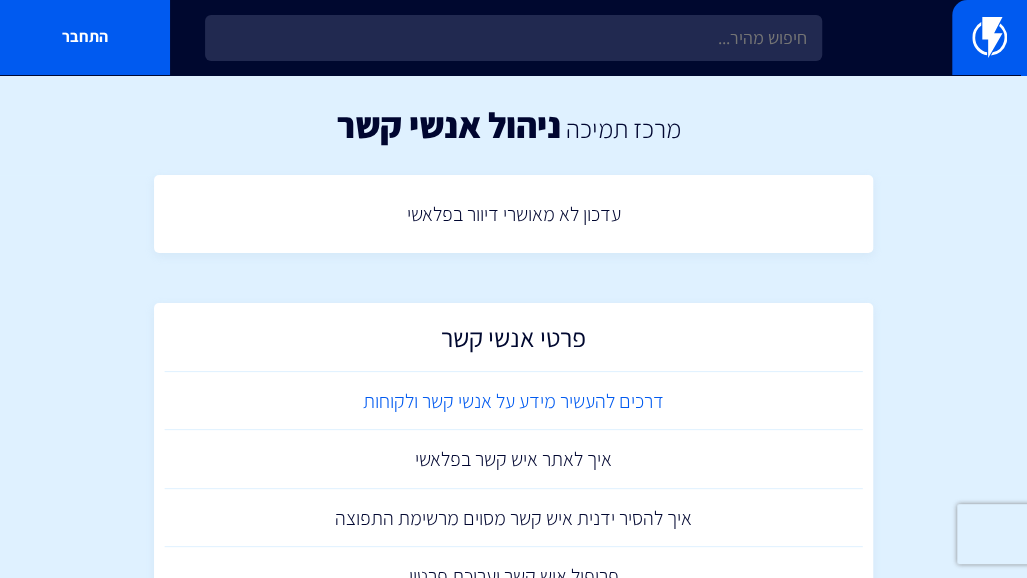click on "דרכים להעשיר מידע על אנשי קשר ולקוחות" at bounding box center (513, 401) 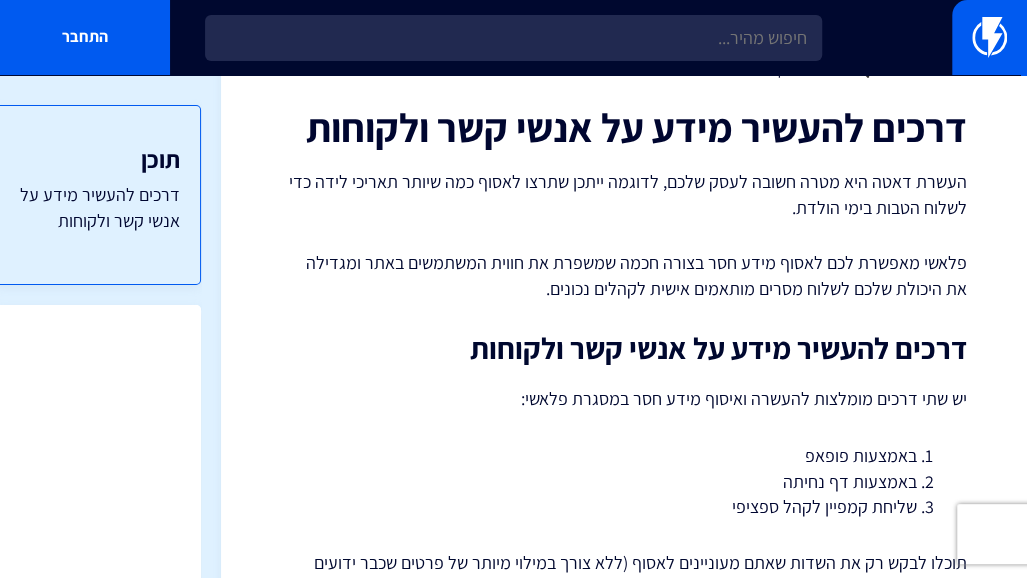 scroll, scrollTop: 0, scrollLeft: 0, axis: both 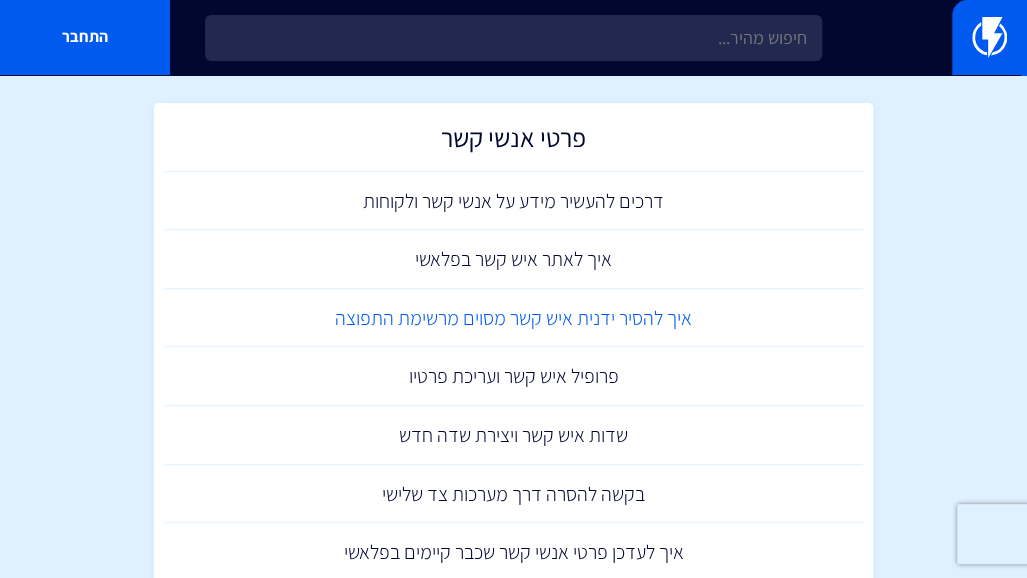 click on "איך להסיר ידנית איש קשר מסוים מרשימת התפוצה" at bounding box center (513, 318) 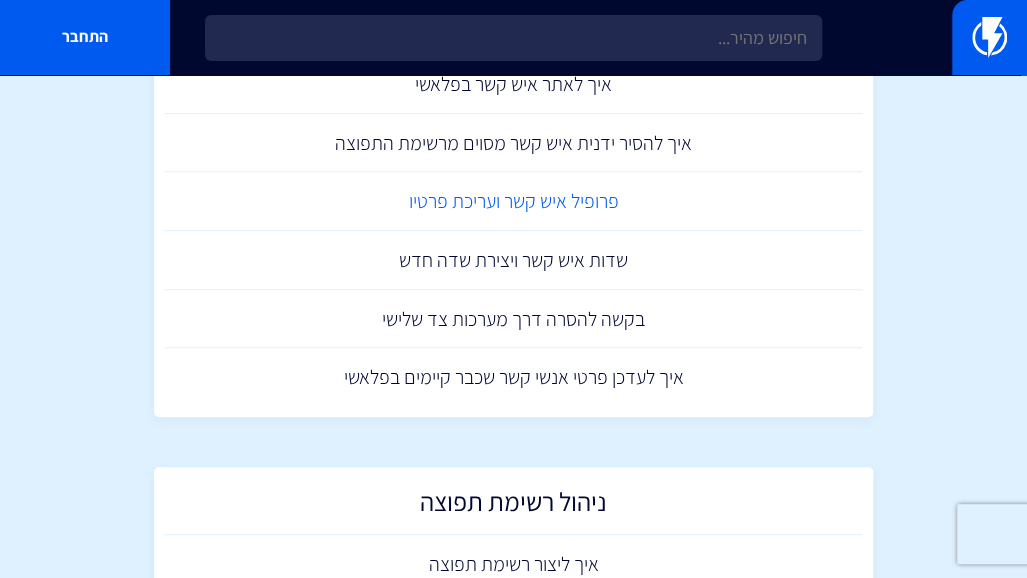 click on "פרופיל איש קשר ועריכת פרטיו" at bounding box center (513, 201) 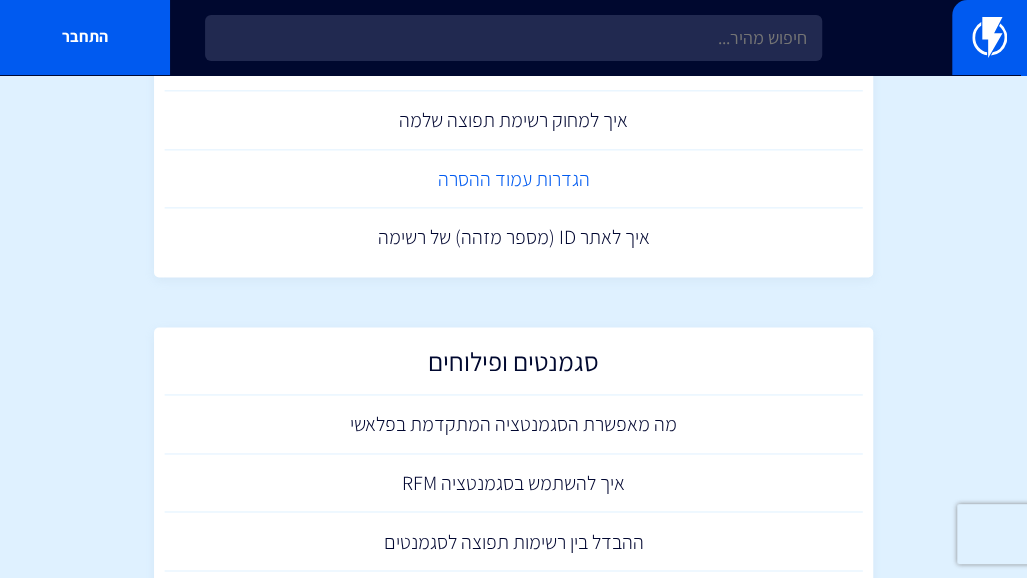 scroll, scrollTop: 732, scrollLeft: 0, axis: vertical 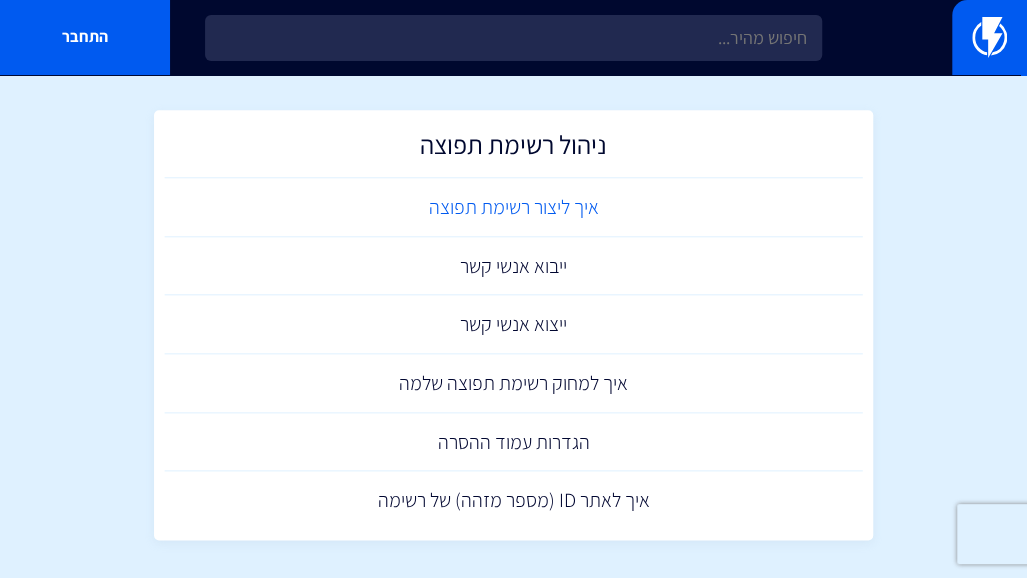 click on "איך ליצור רשימת תפוצה" at bounding box center [513, 207] 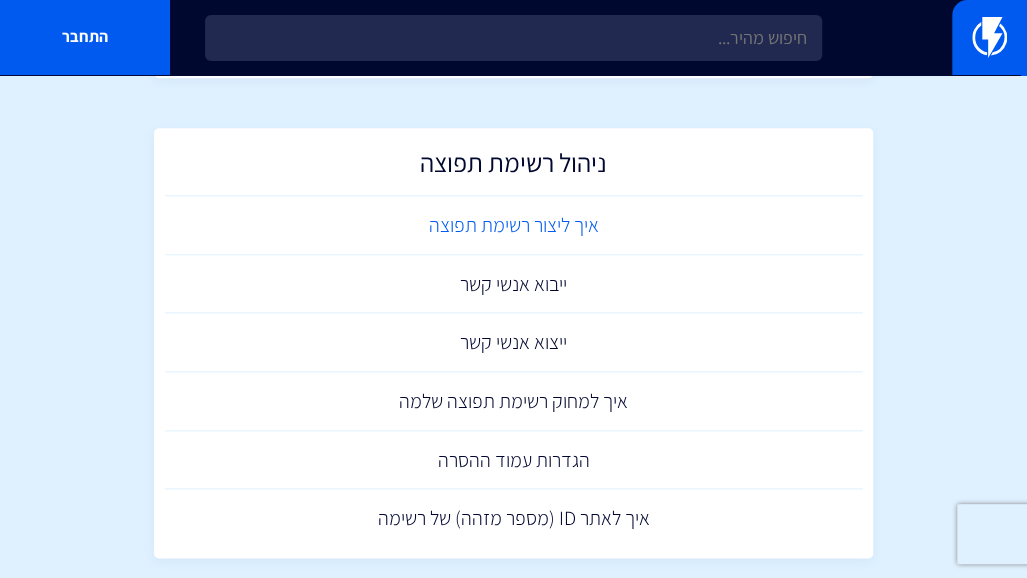 scroll, scrollTop: 706, scrollLeft: 0, axis: vertical 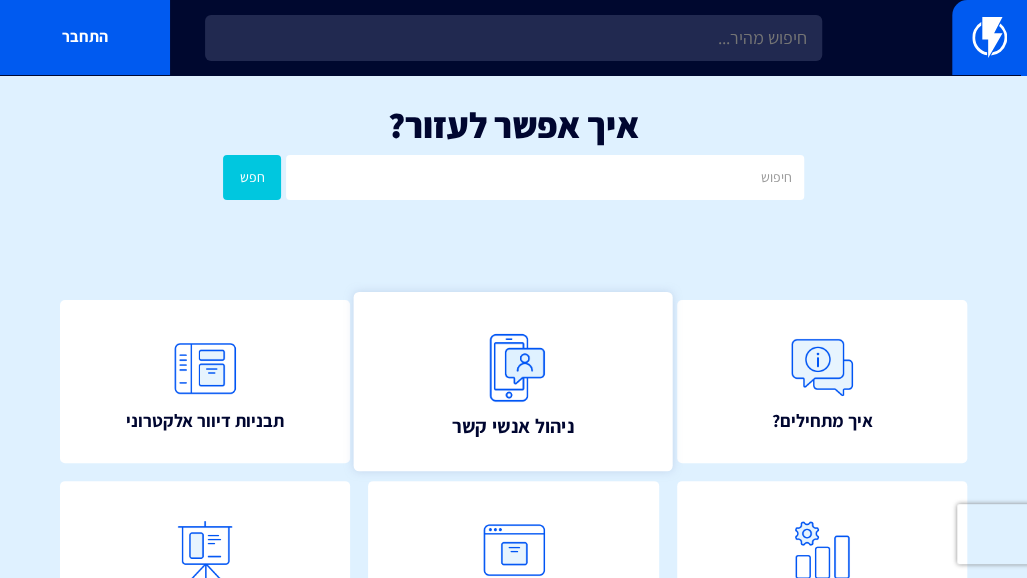 click on "ניהול אנשי קשר" at bounding box center (513, 381) 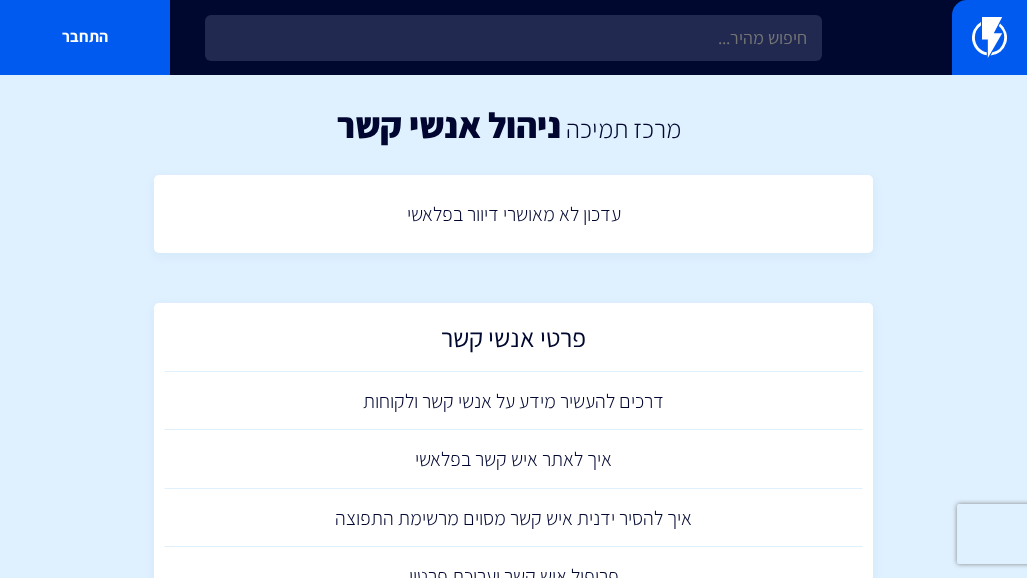 scroll, scrollTop: 0, scrollLeft: 0, axis: both 